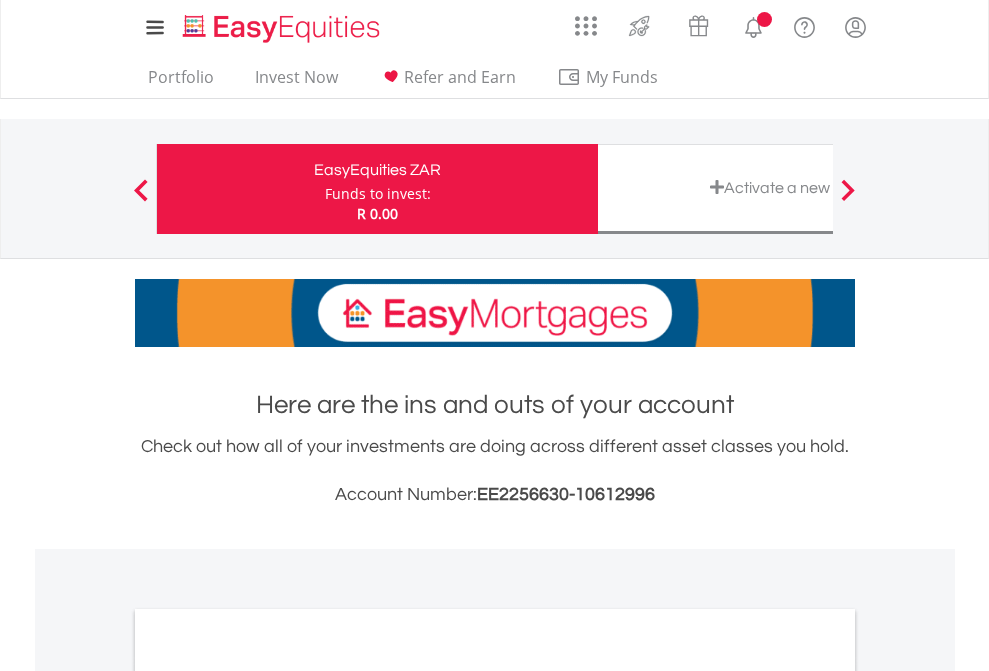 scroll, scrollTop: 0, scrollLeft: 0, axis: both 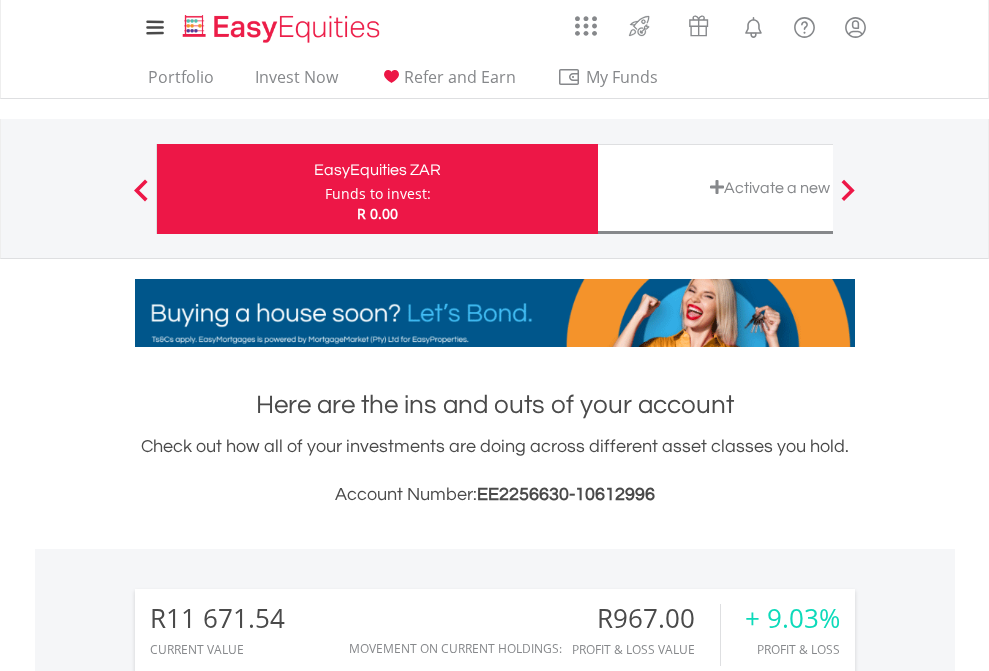 click on "Funds to invest:" at bounding box center [378, 194] 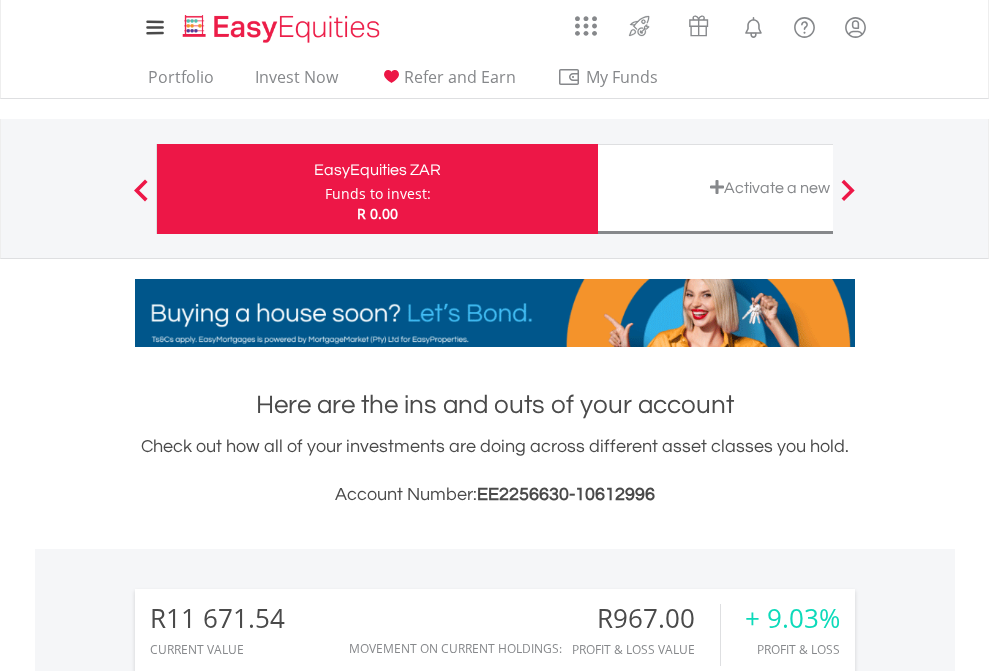 scroll, scrollTop: 999808, scrollLeft: 999687, axis: both 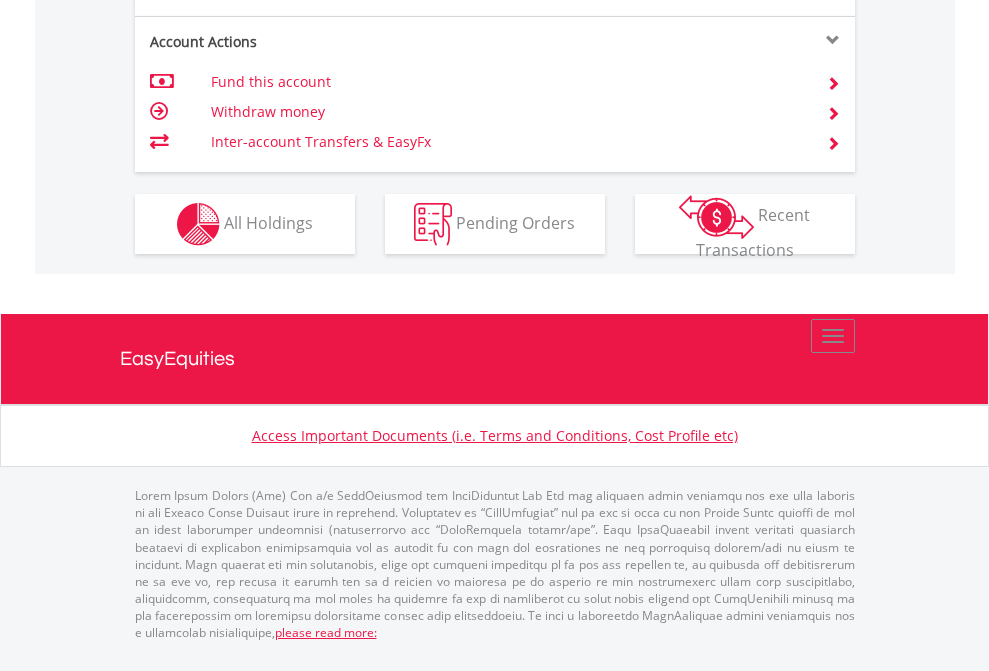 click on "Investment types" at bounding box center [706, -337] 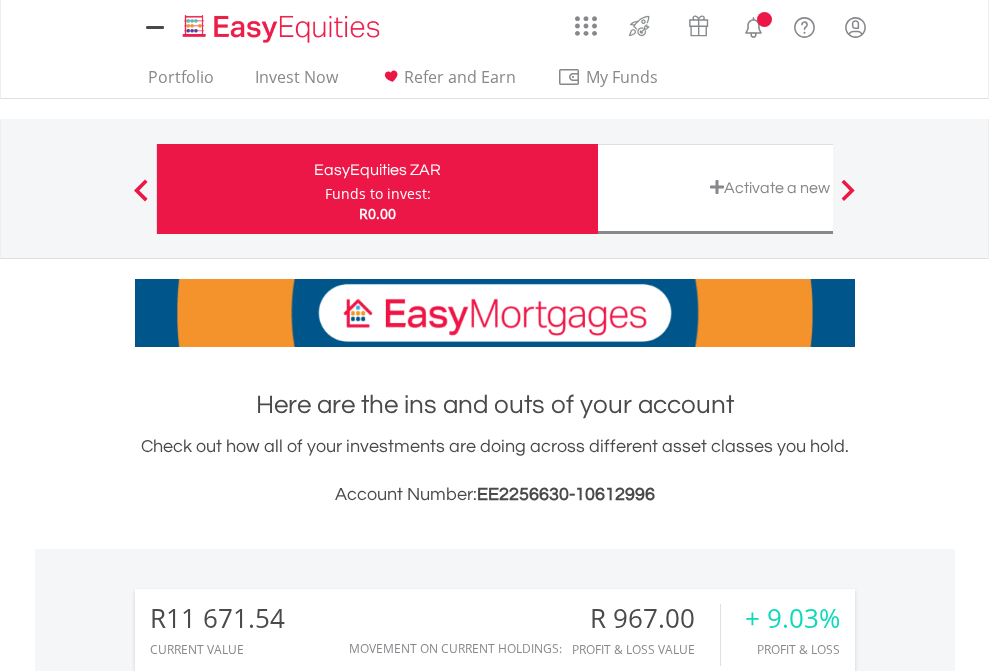 scroll, scrollTop: 1533, scrollLeft: 0, axis: vertical 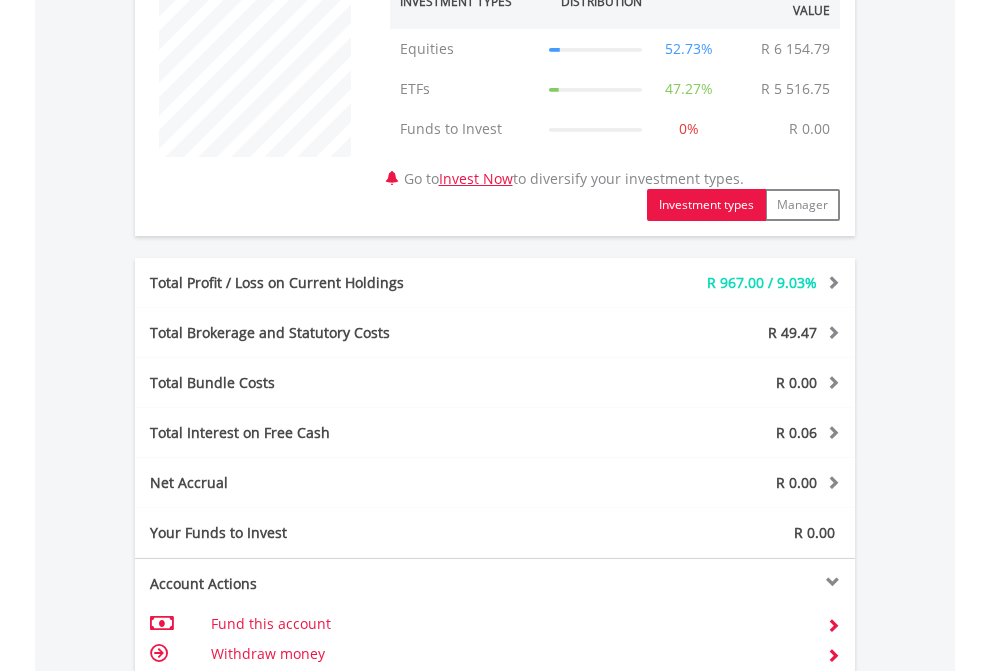 click on "All Holdings" at bounding box center (268, 764) 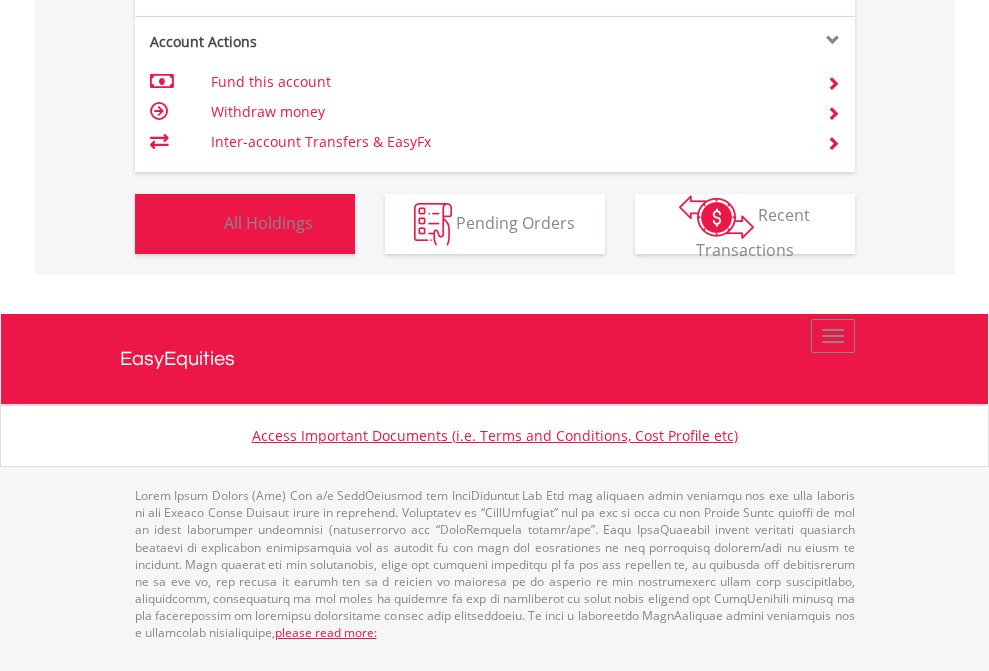 scroll, scrollTop: 999808, scrollLeft: 999687, axis: both 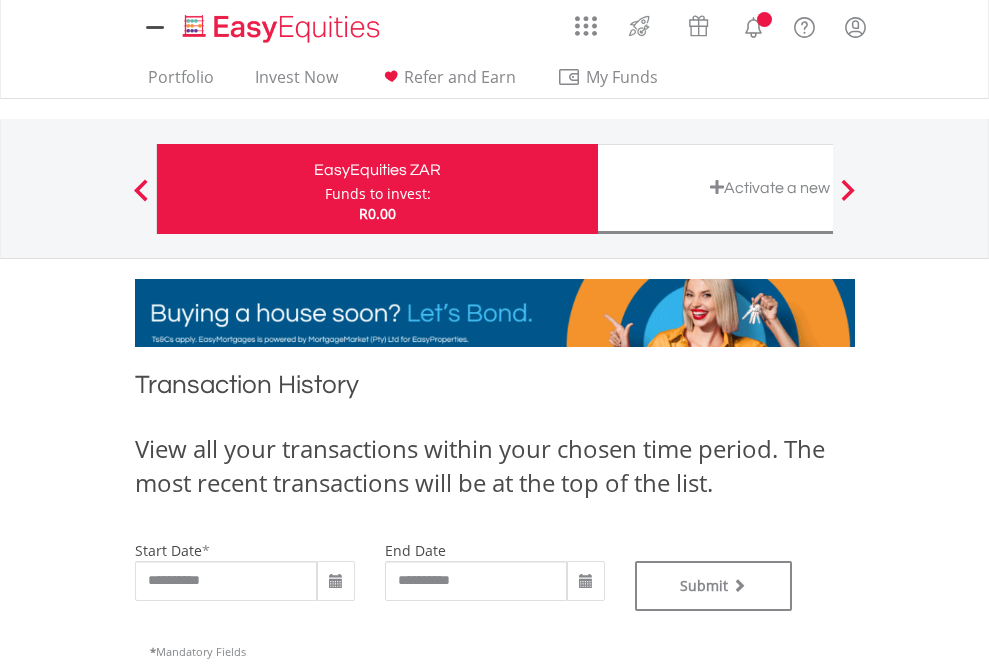 click on "Funds to invest:" at bounding box center (378, 194) 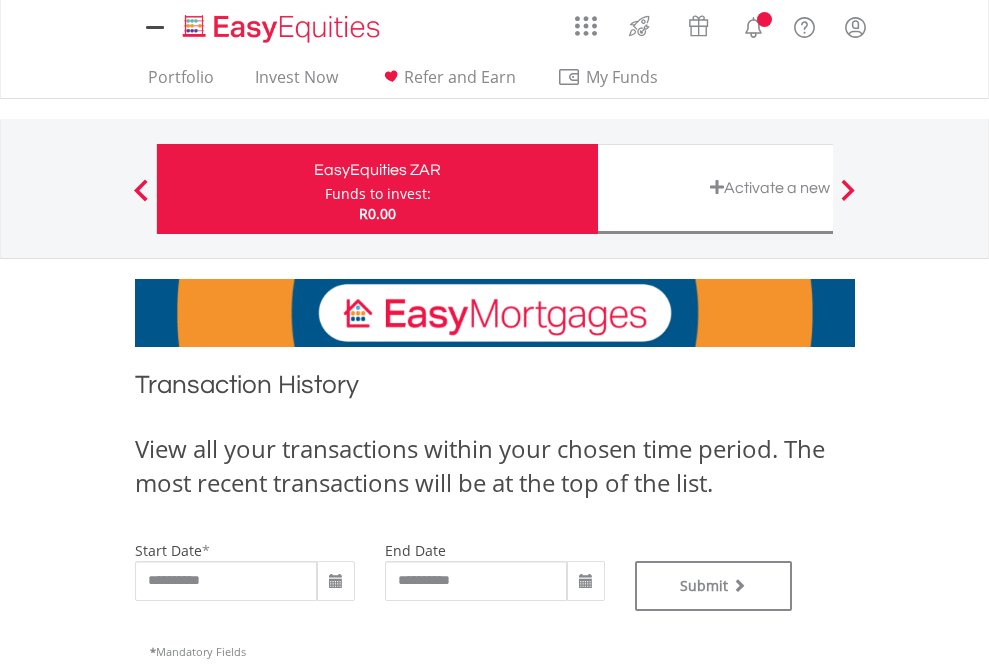 scroll, scrollTop: 0, scrollLeft: 0, axis: both 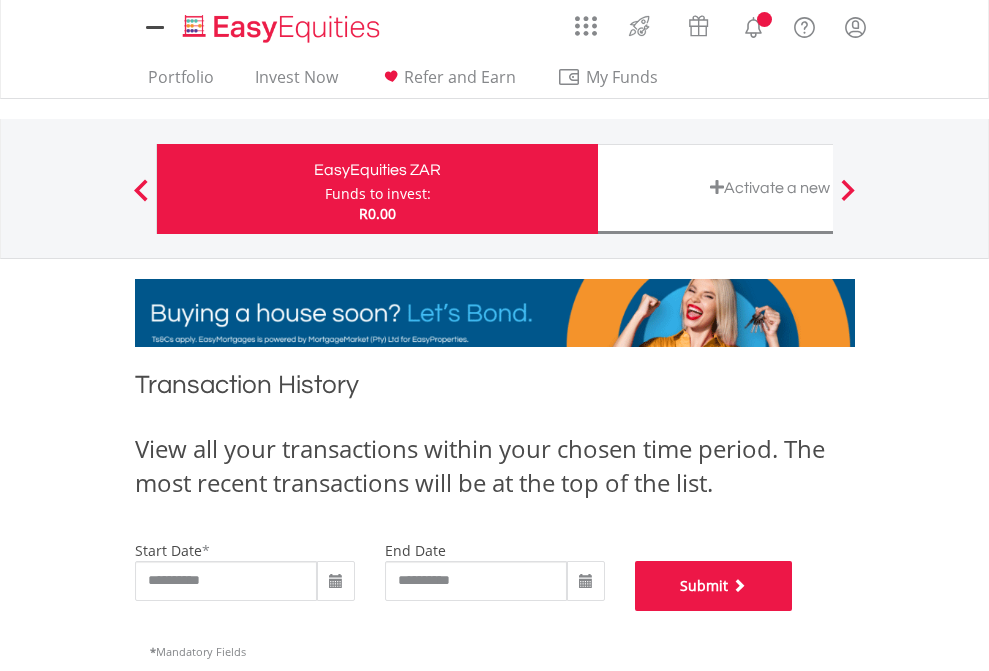 click on "Submit" at bounding box center (714, 586) 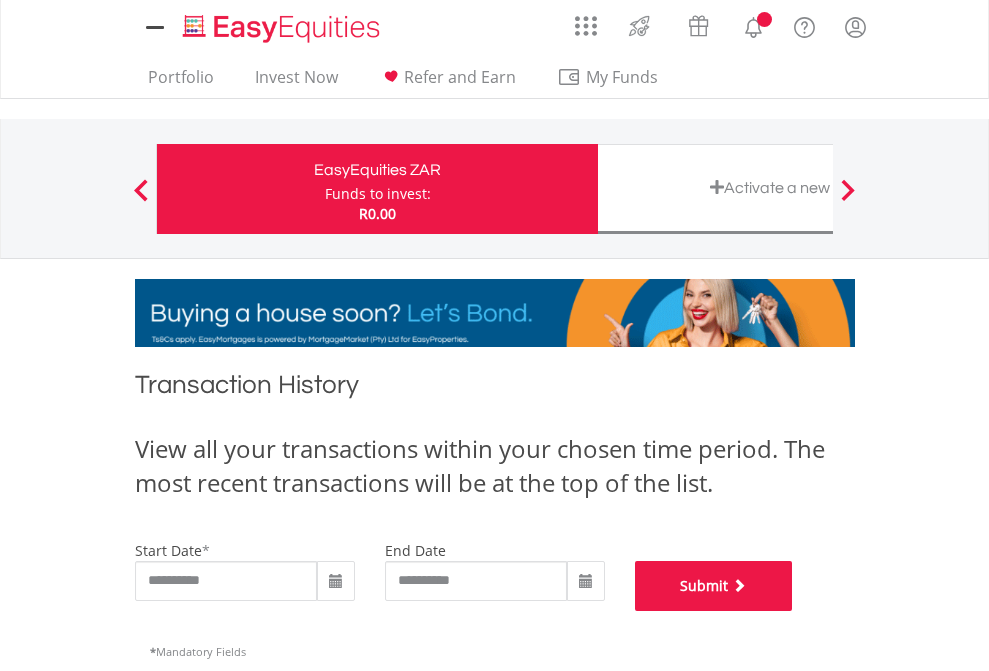 scroll, scrollTop: 811, scrollLeft: 0, axis: vertical 